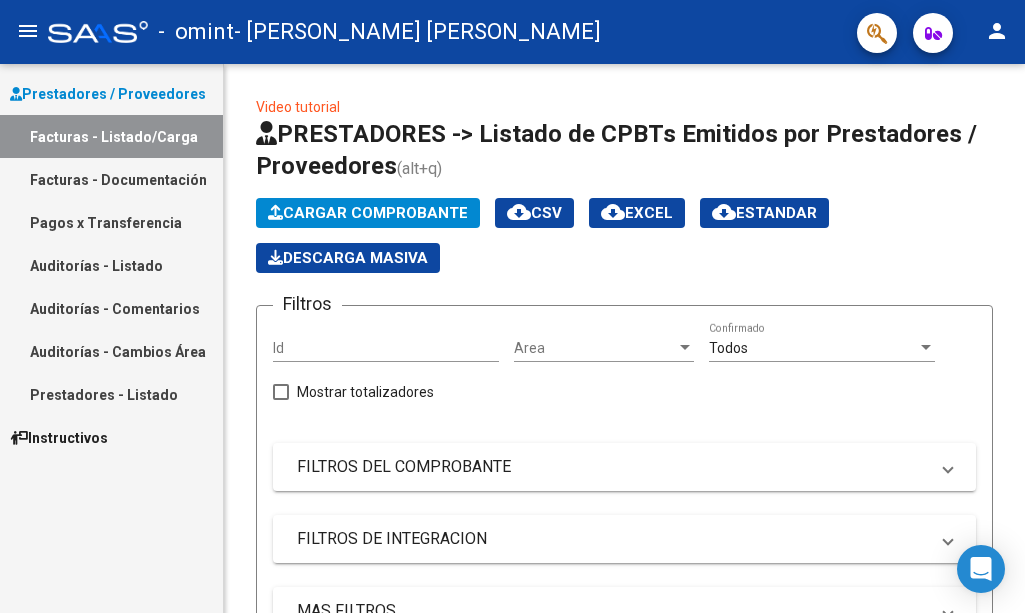 scroll, scrollTop: 0, scrollLeft: 0, axis: both 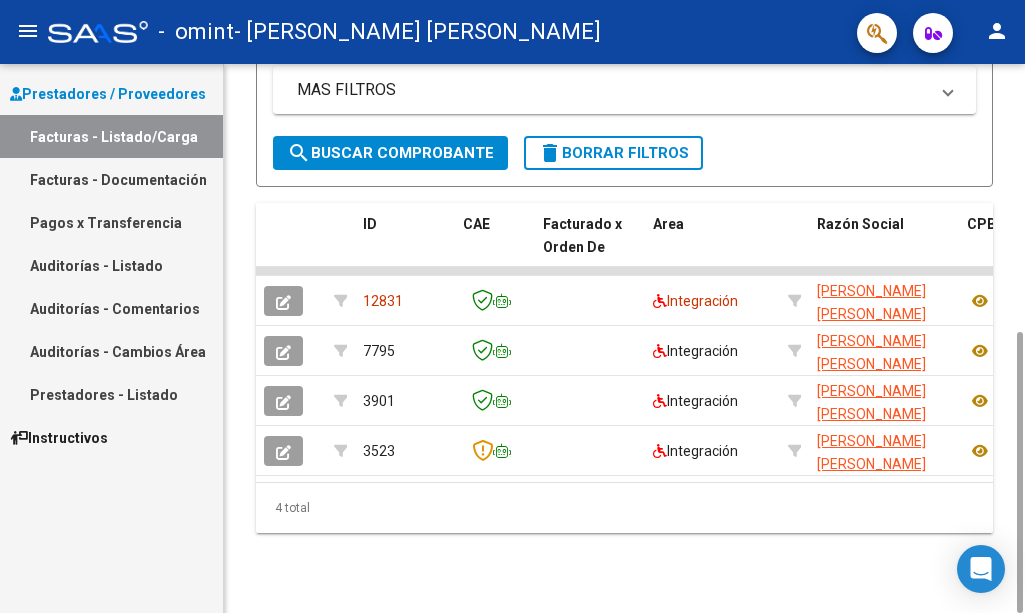 drag, startPoint x: 1030, startPoint y: 210, endPoint x: 1058, endPoint y: 615, distance: 405.96674 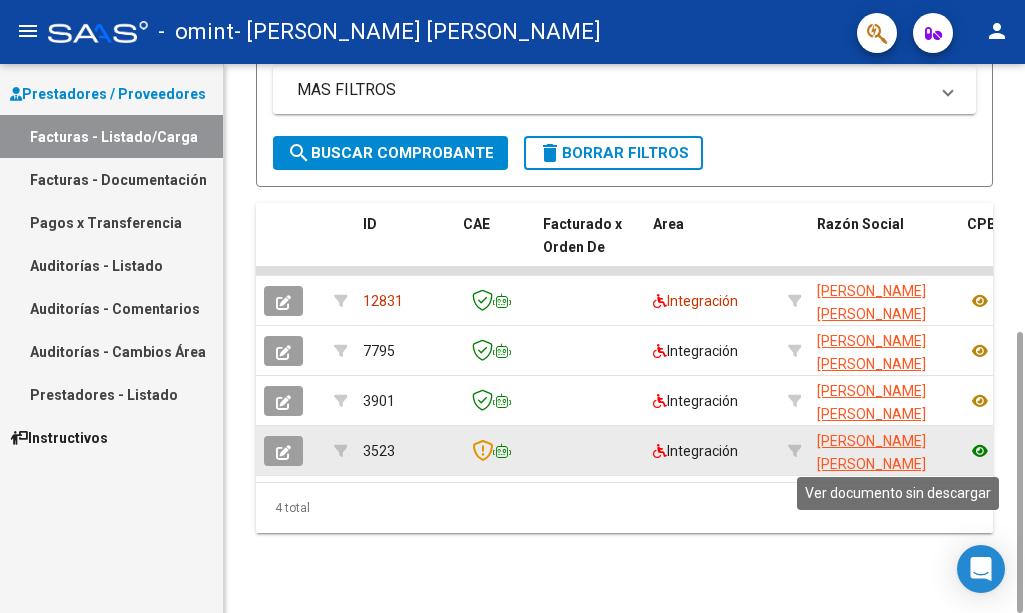 click 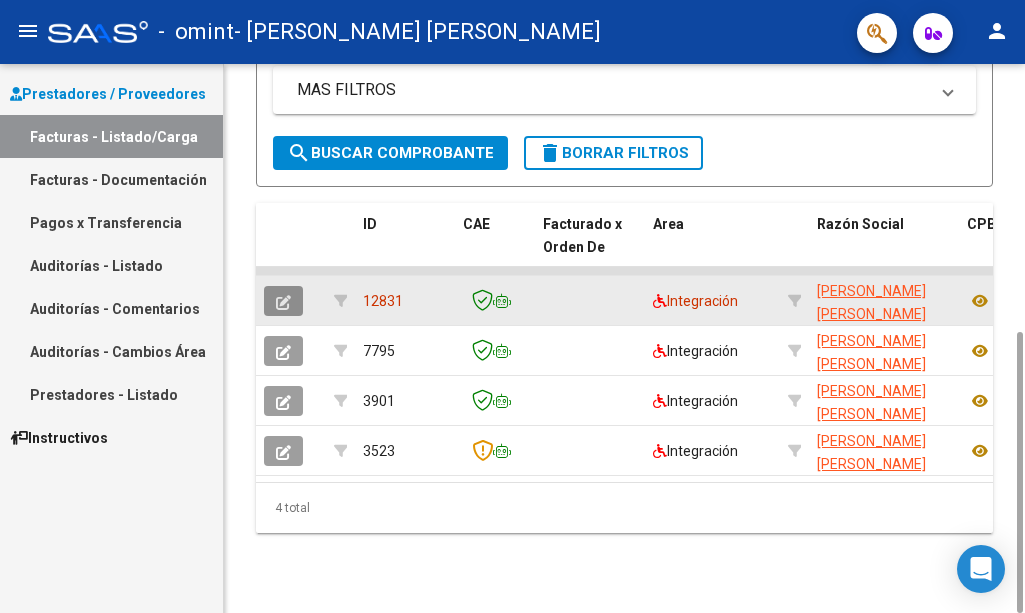 click 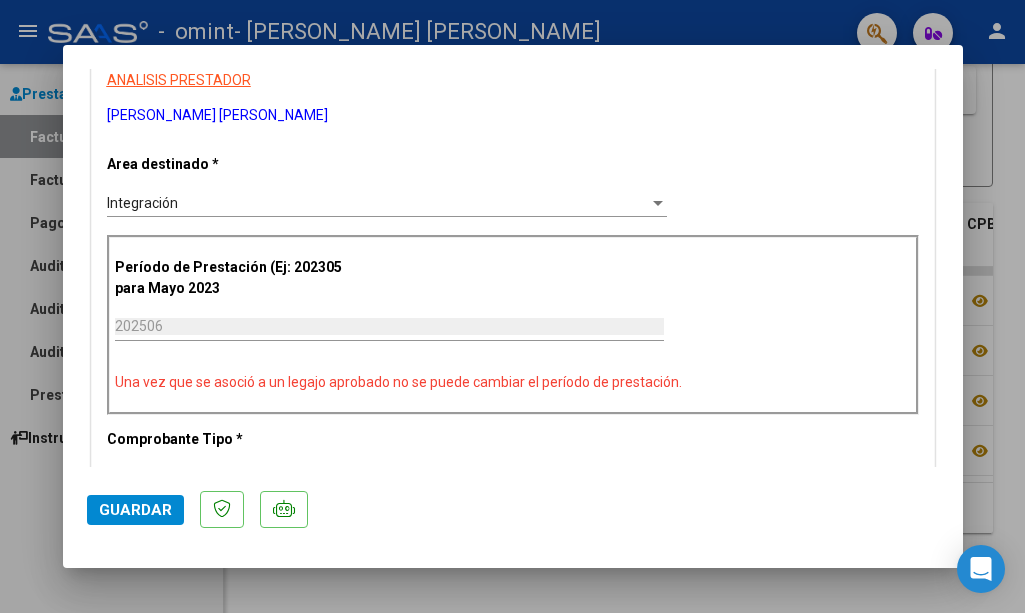 scroll, scrollTop: 1981, scrollLeft: 0, axis: vertical 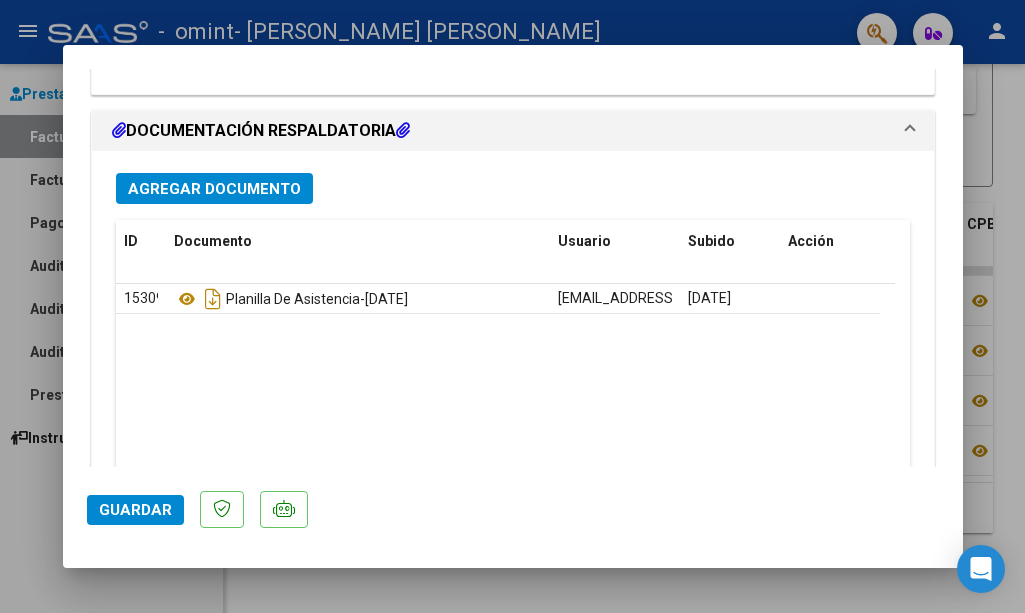 click at bounding box center (119, 130) 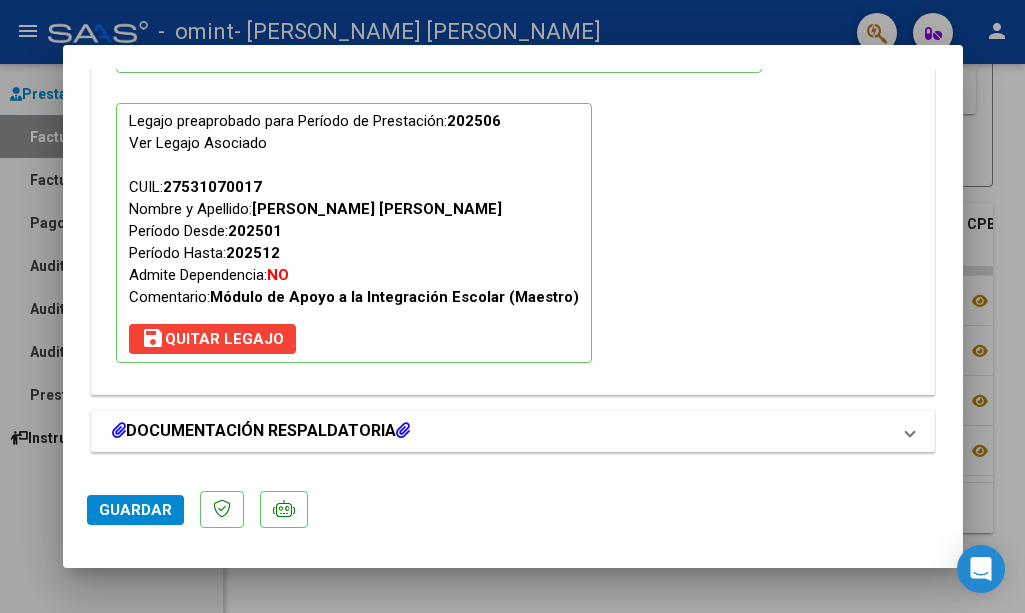 scroll, scrollTop: 1797, scrollLeft: 0, axis: vertical 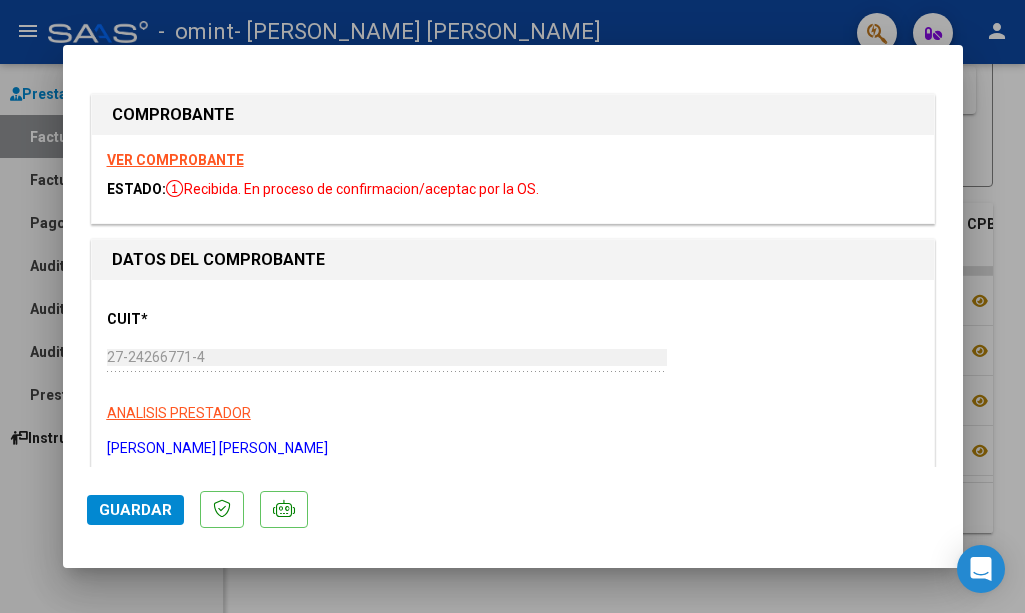 click at bounding box center [512, 306] 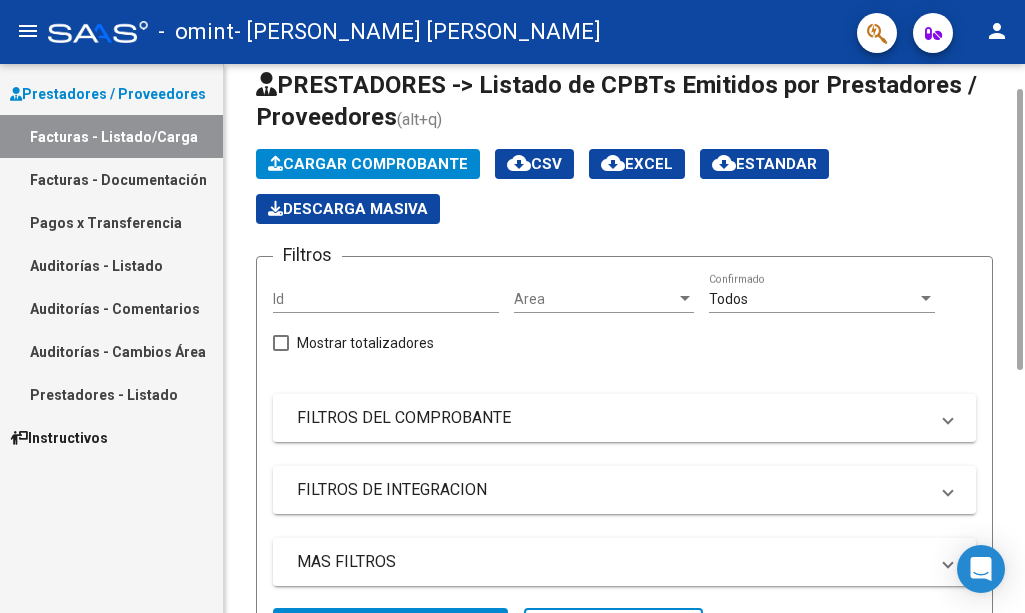 scroll, scrollTop: 0, scrollLeft: 0, axis: both 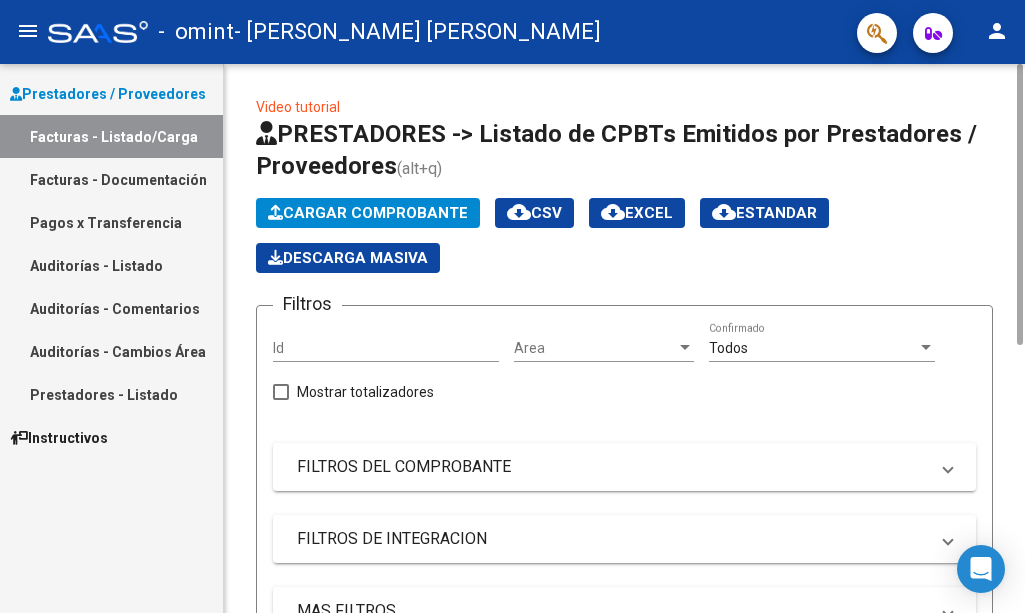 drag, startPoint x: 1021, startPoint y: 375, endPoint x: 929, endPoint y: -151, distance: 533.98505 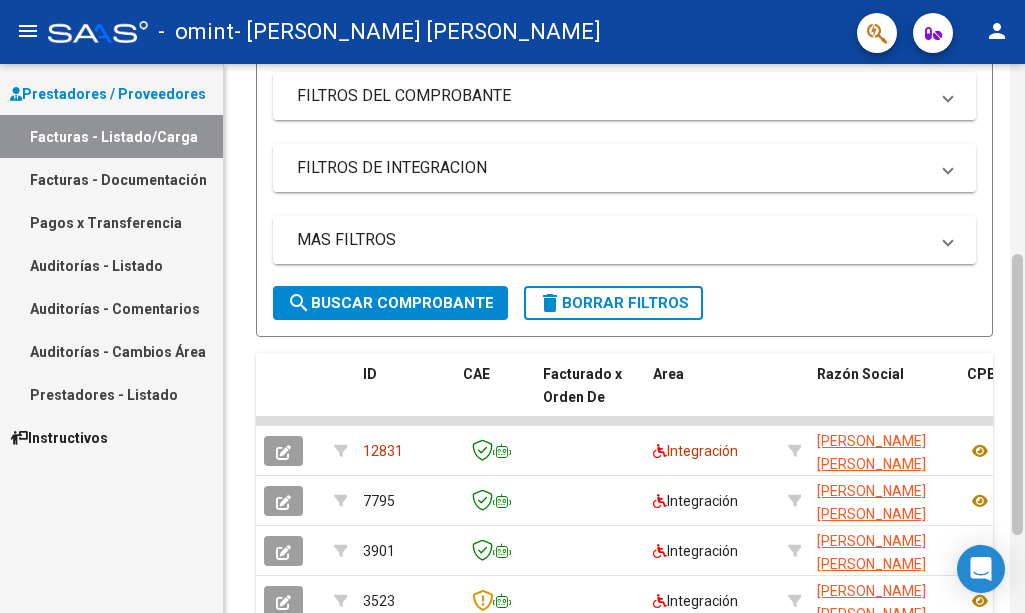 scroll, scrollTop: 521, scrollLeft: 0, axis: vertical 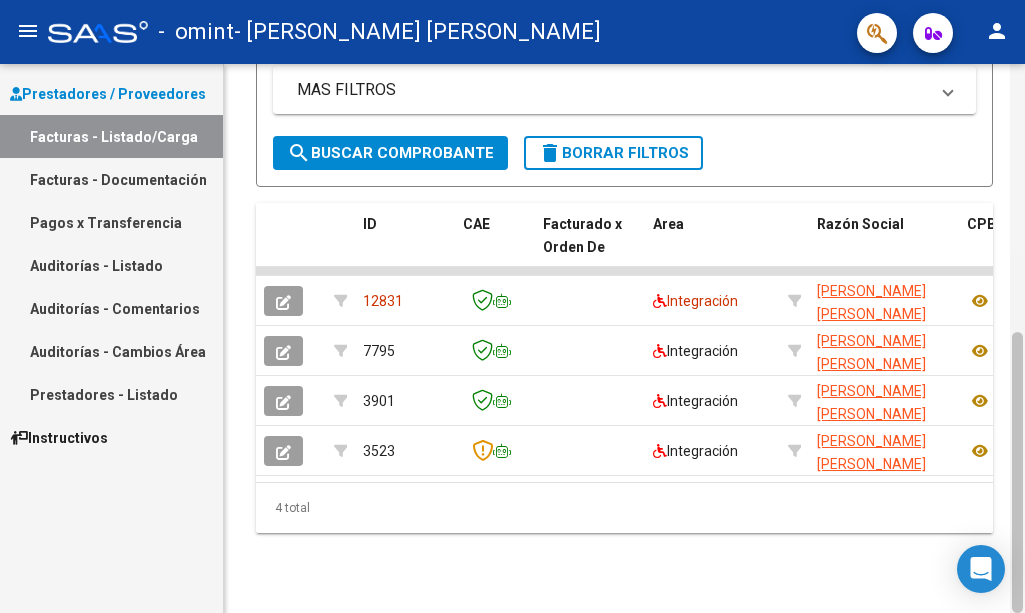 drag, startPoint x: 1020, startPoint y: 180, endPoint x: 1019, endPoint y: 509, distance: 329.00153 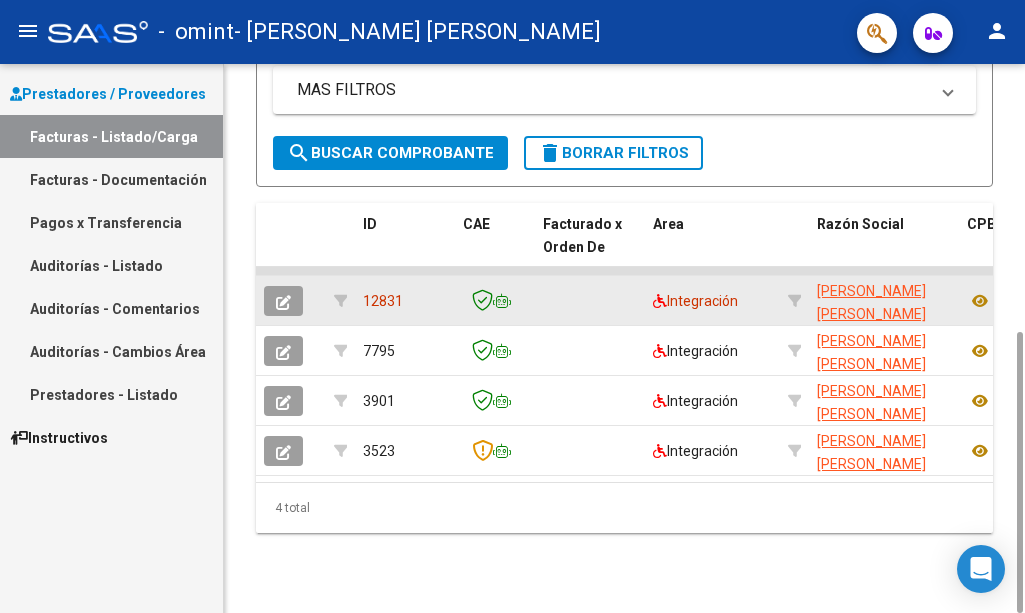 click 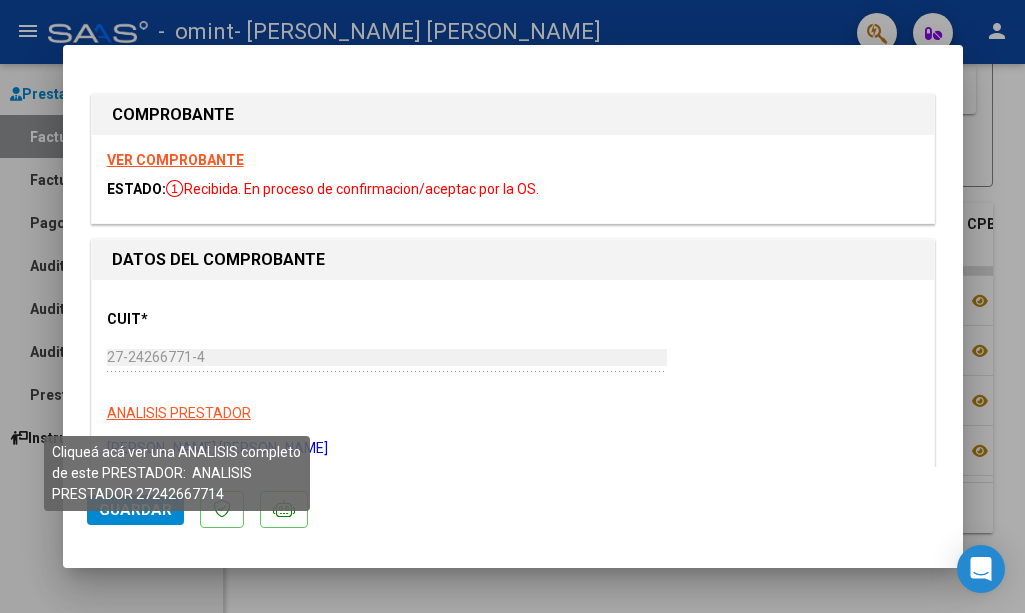 click on "ANALISIS PRESTADOR" at bounding box center (179, 413) 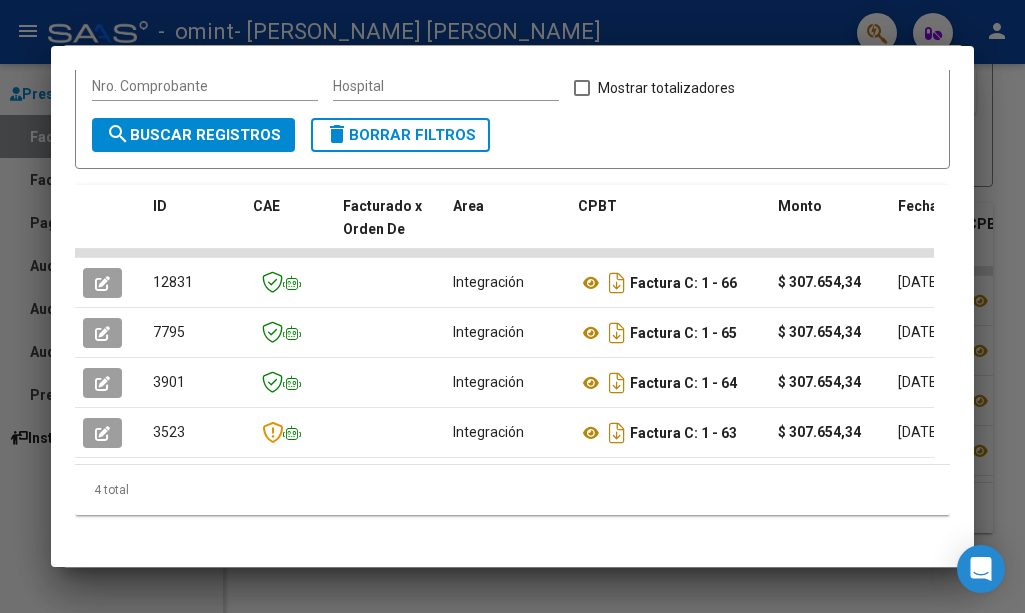 scroll, scrollTop: 0, scrollLeft: 0, axis: both 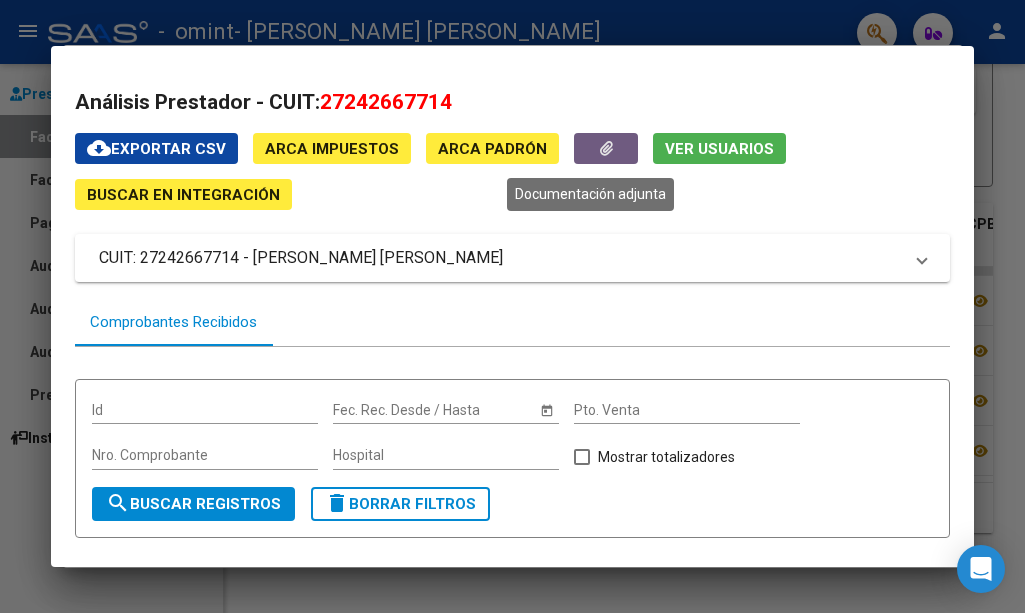click 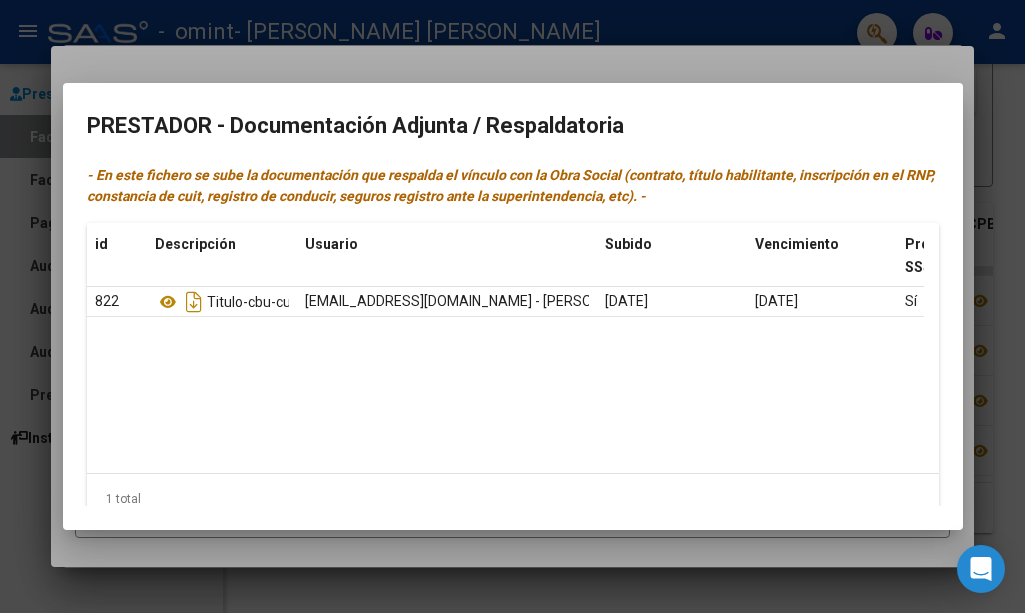 scroll, scrollTop: 33, scrollLeft: 0, axis: vertical 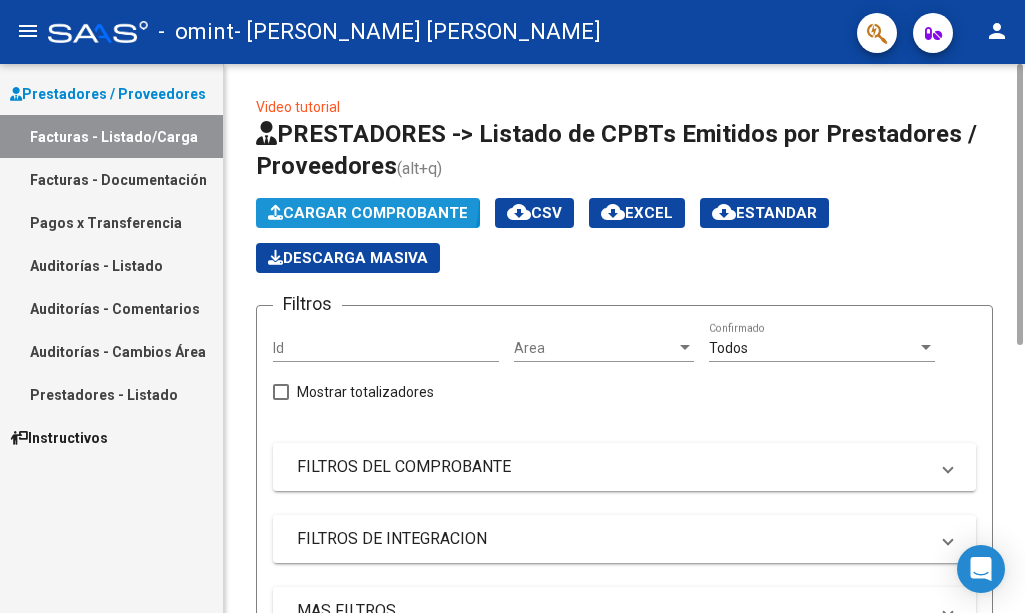 click on "Cargar Comprobante" 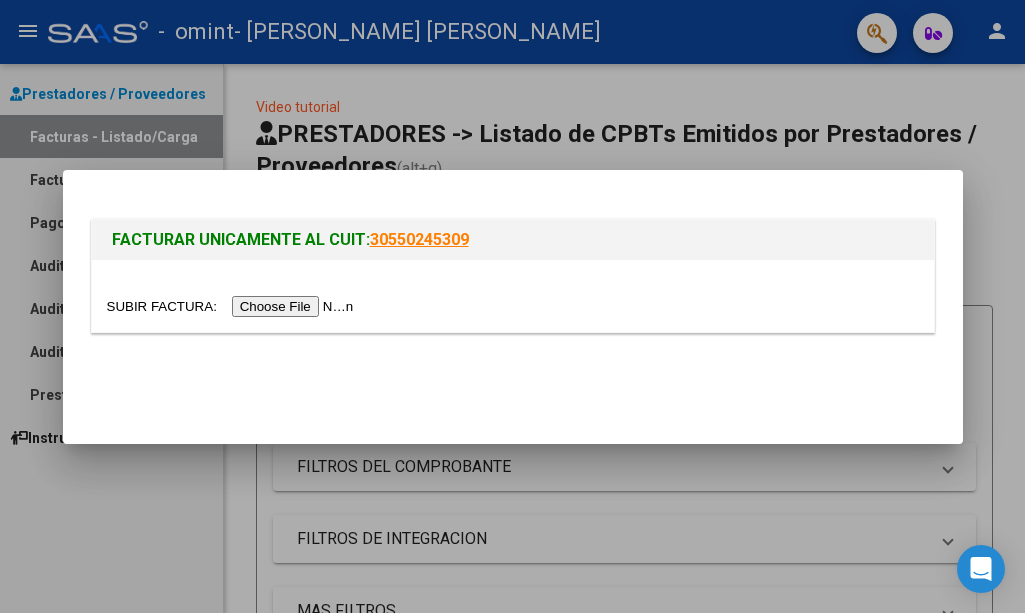 click at bounding box center [512, 306] 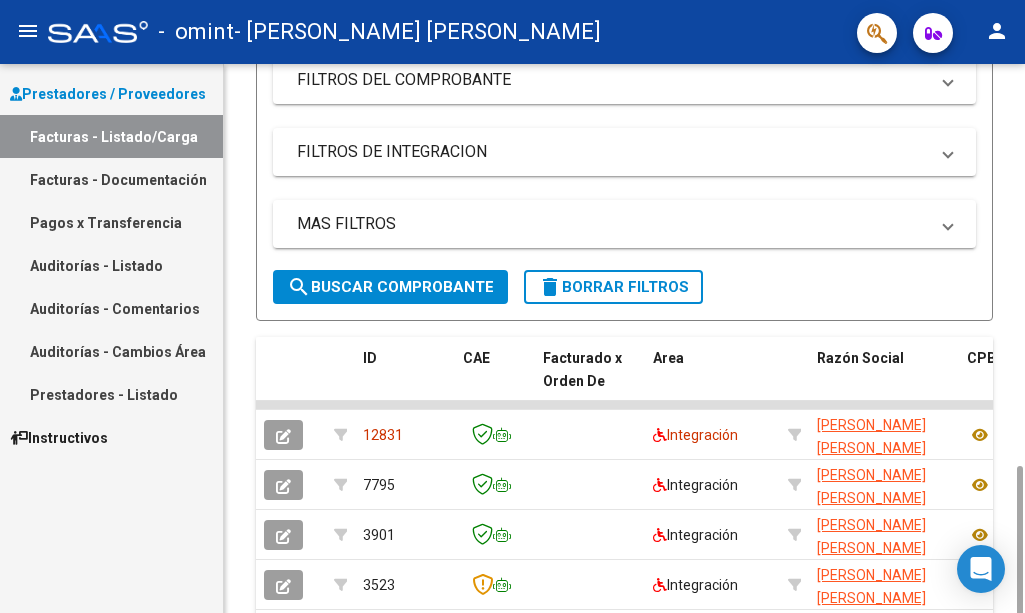 scroll, scrollTop: 521, scrollLeft: 0, axis: vertical 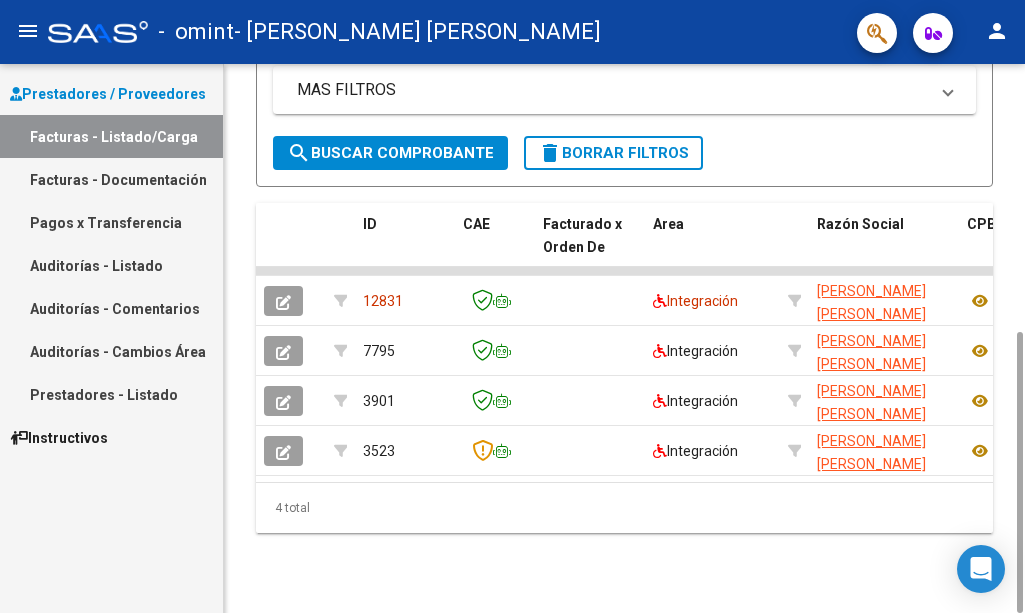 drag, startPoint x: 1018, startPoint y: 314, endPoint x: 1005, endPoint y: 616, distance: 302.27966 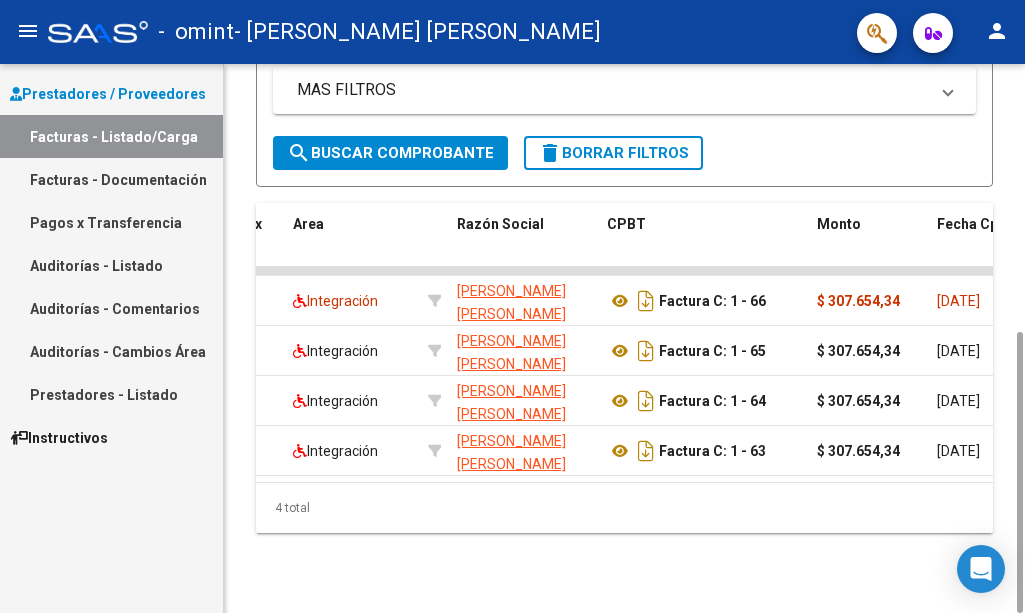 scroll, scrollTop: 0, scrollLeft: 400, axis: horizontal 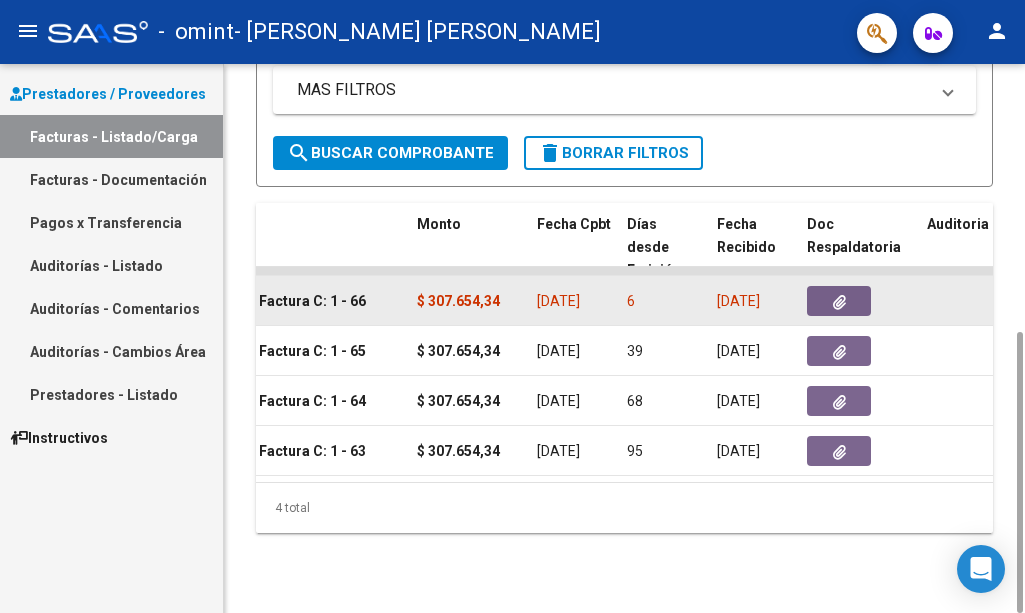 click 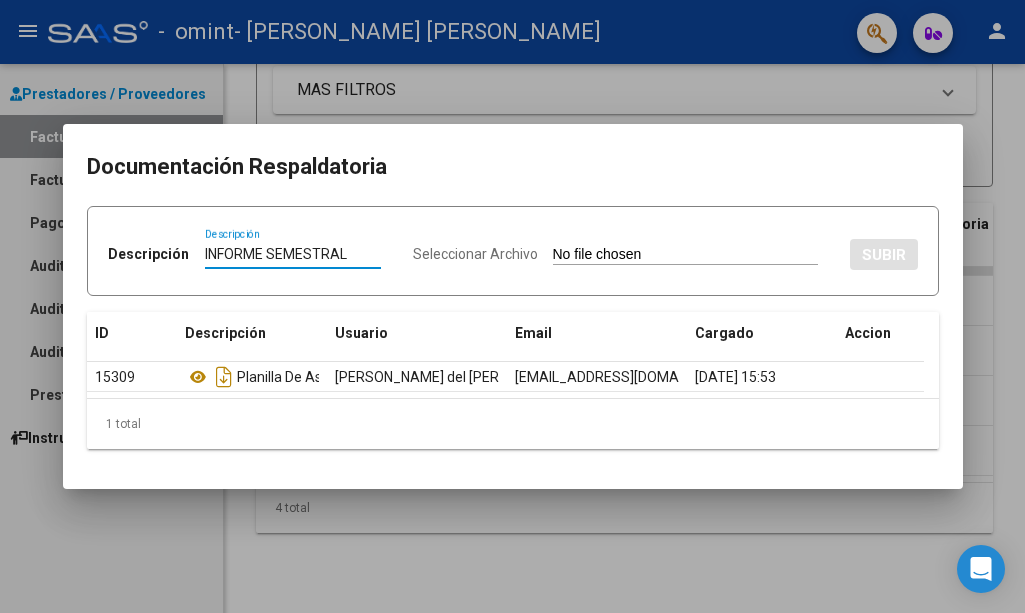type on "INFORME SEMESTRAL" 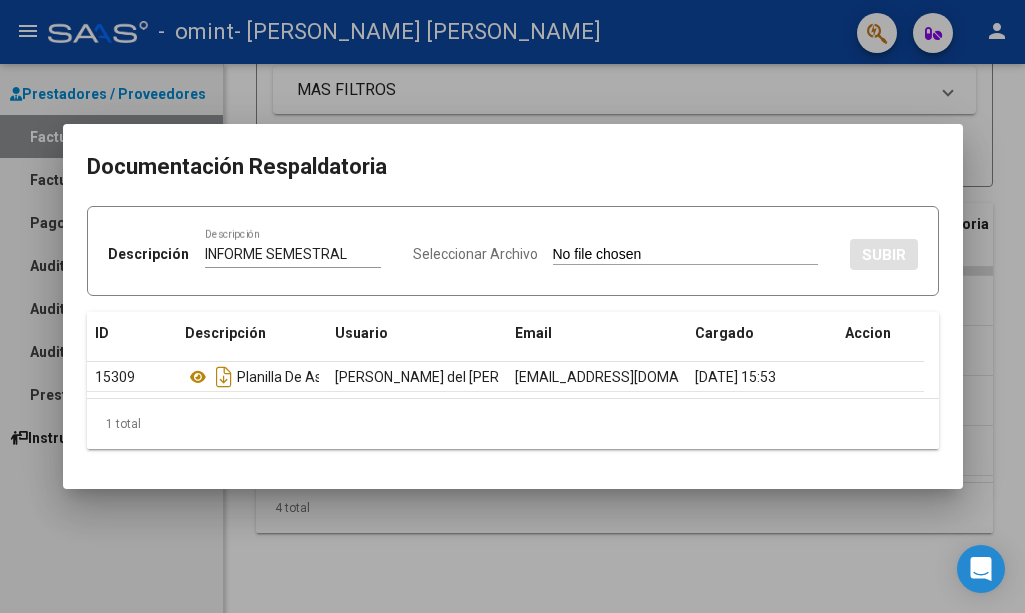 click on "Seleccionar Archivo" at bounding box center (475, 254) 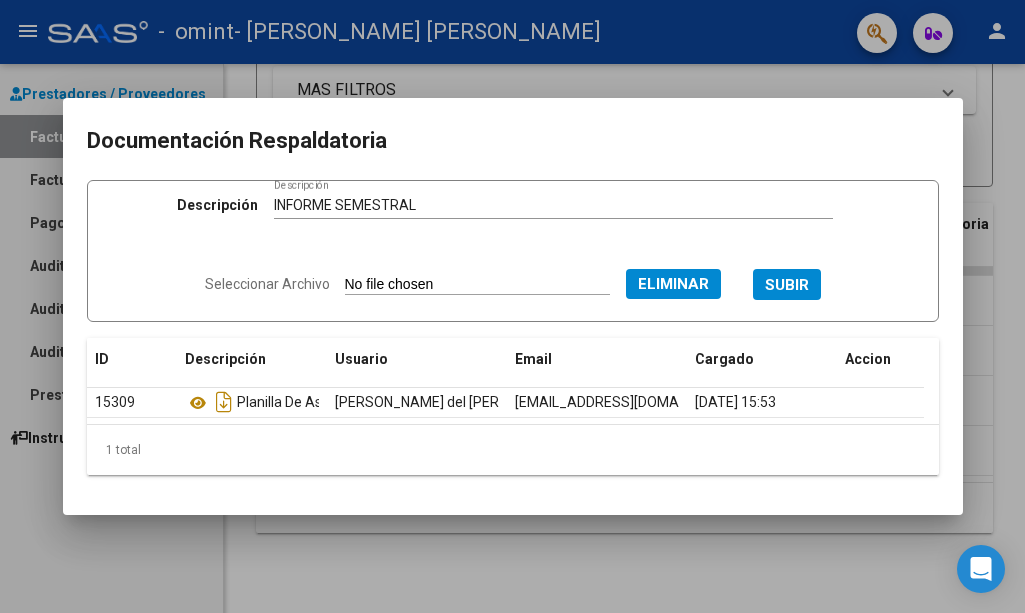 click on "SUBIR" at bounding box center [787, 285] 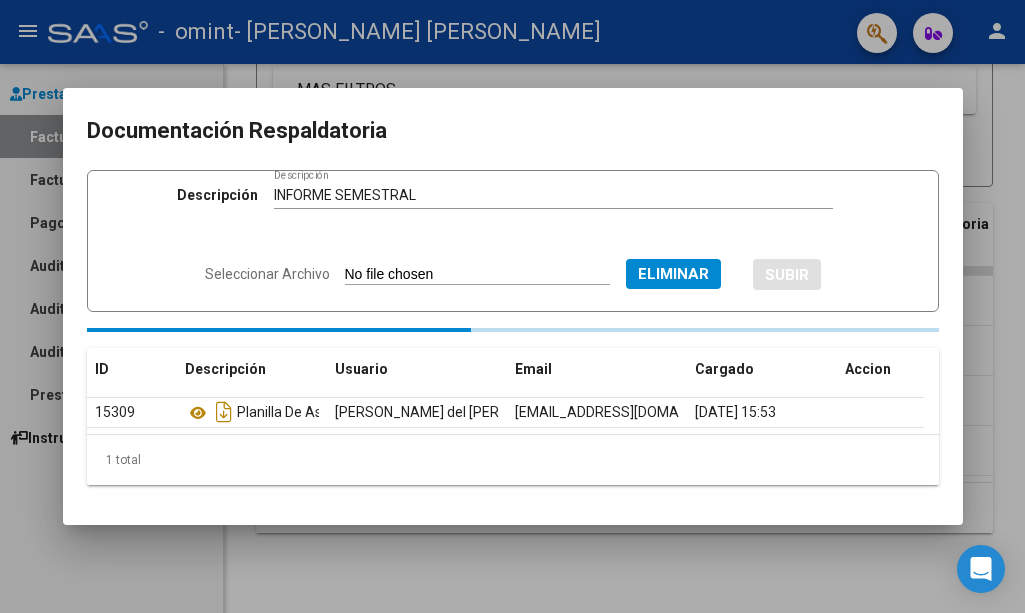 type 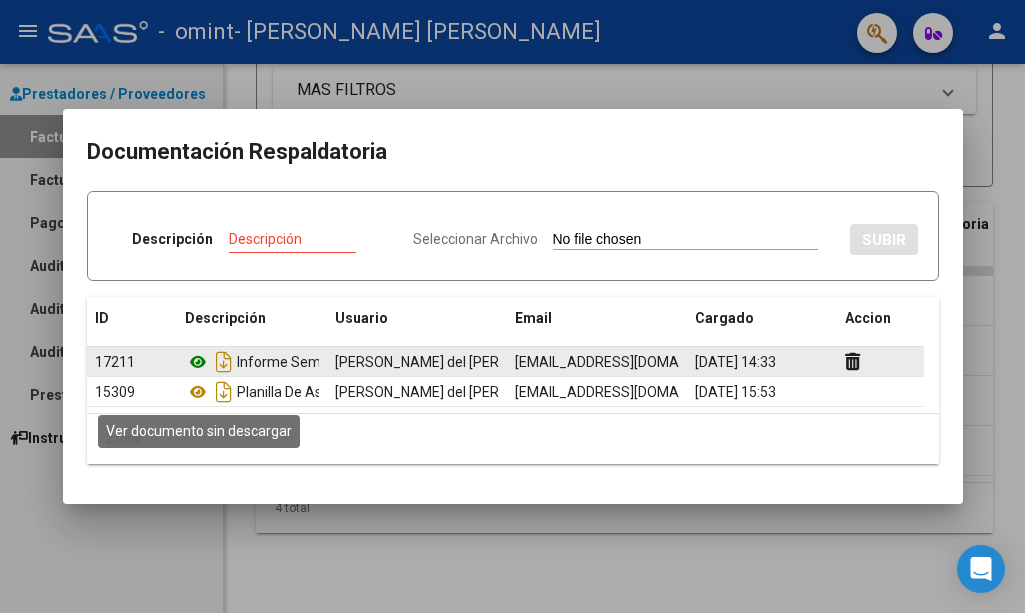 click 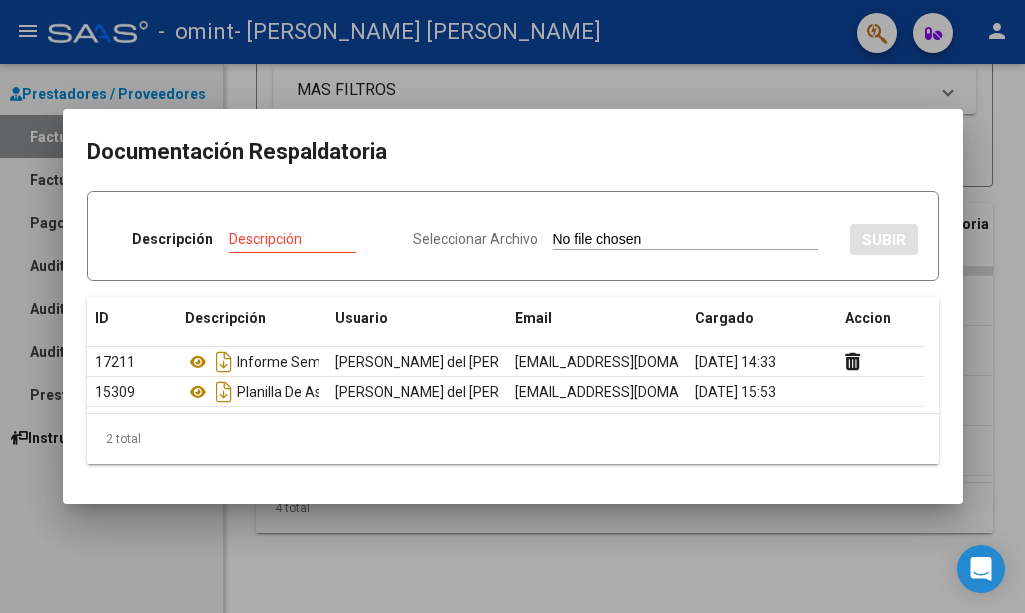 click at bounding box center [512, 306] 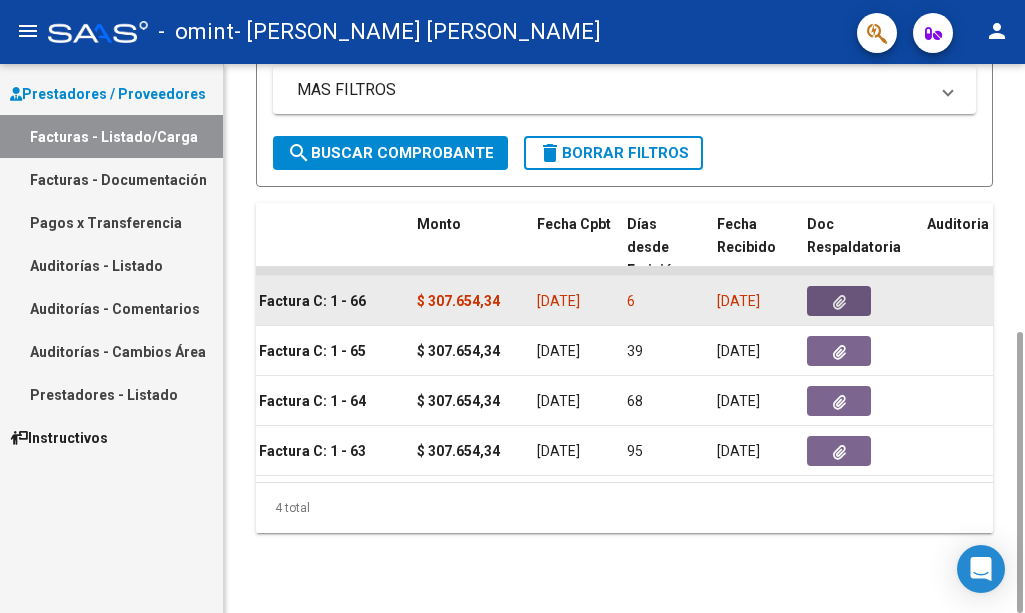 click 